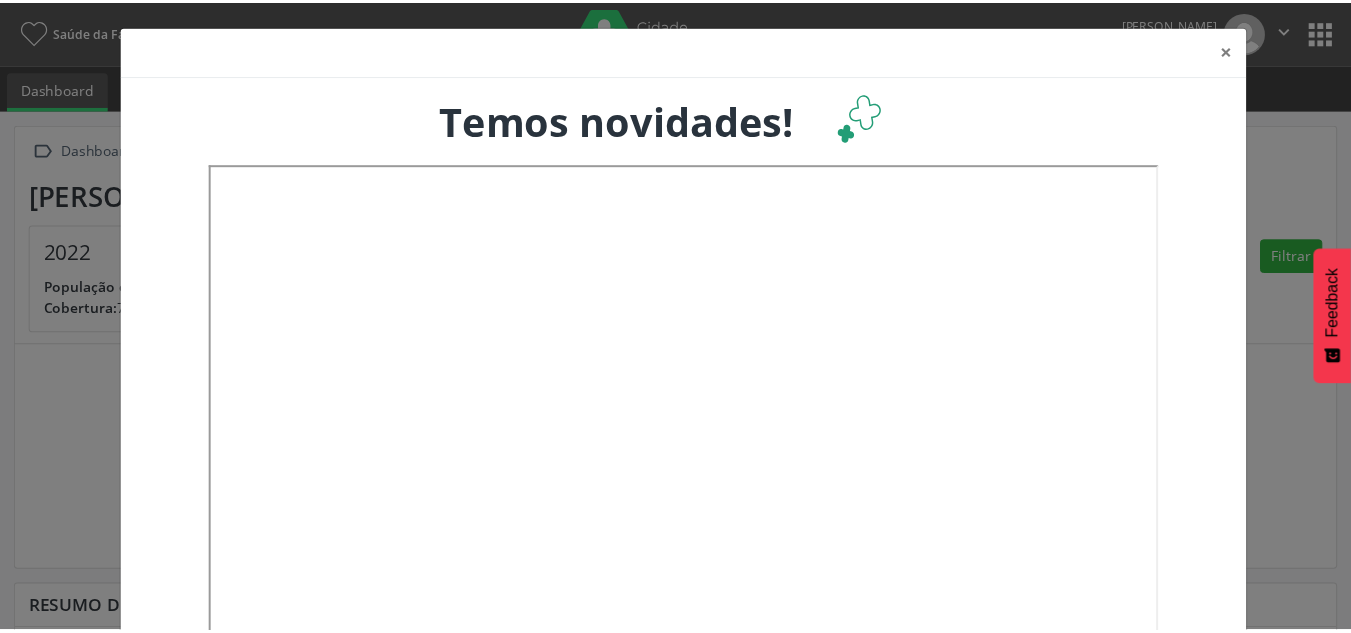 scroll, scrollTop: 0, scrollLeft: 0, axis: both 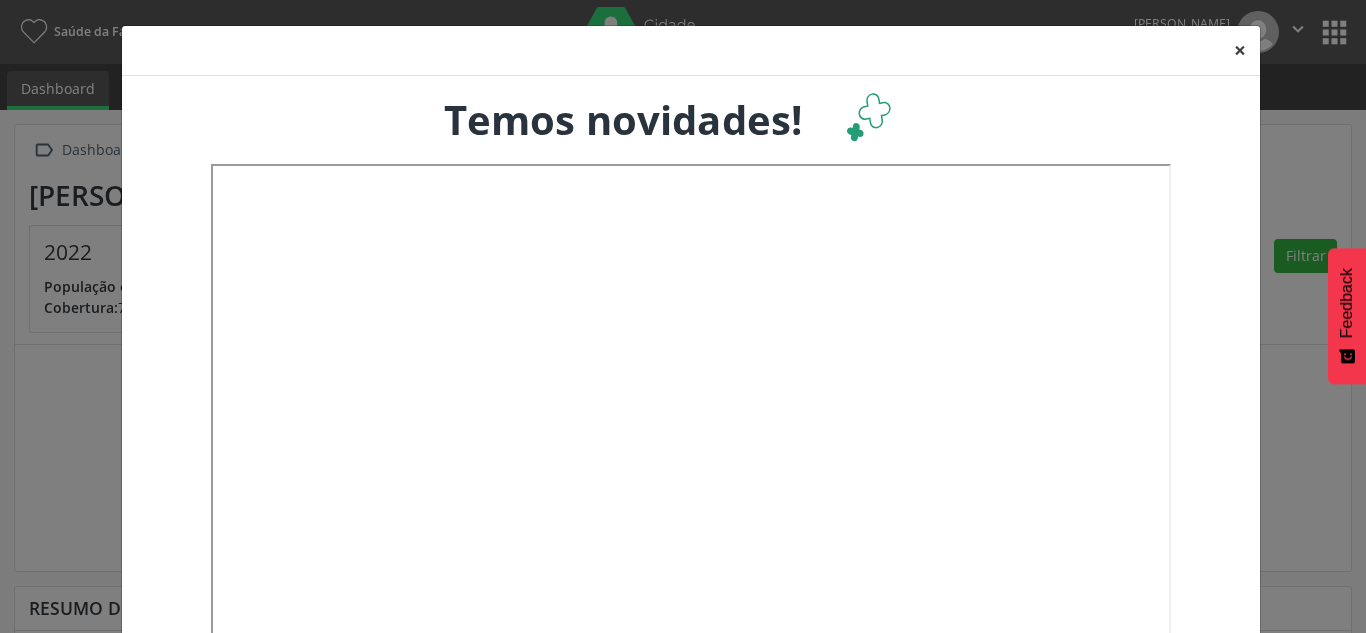 click on "×" at bounding box center (1240, 50) 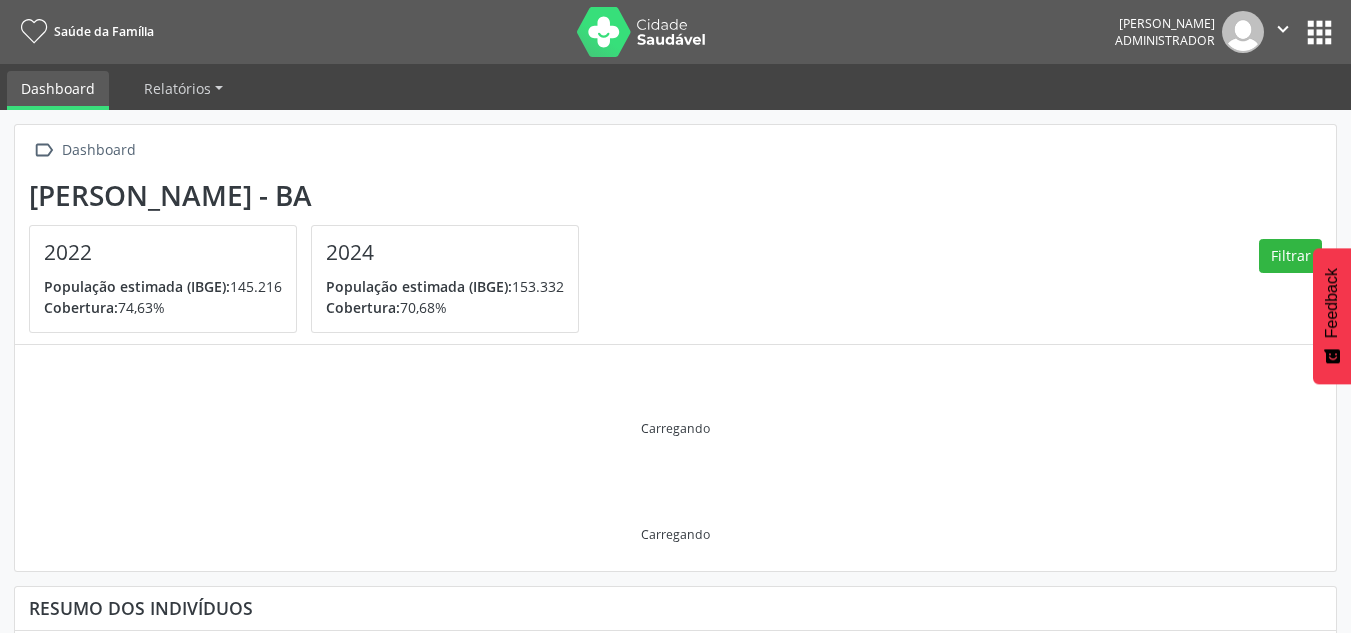 click at bounding box center (642, 32) 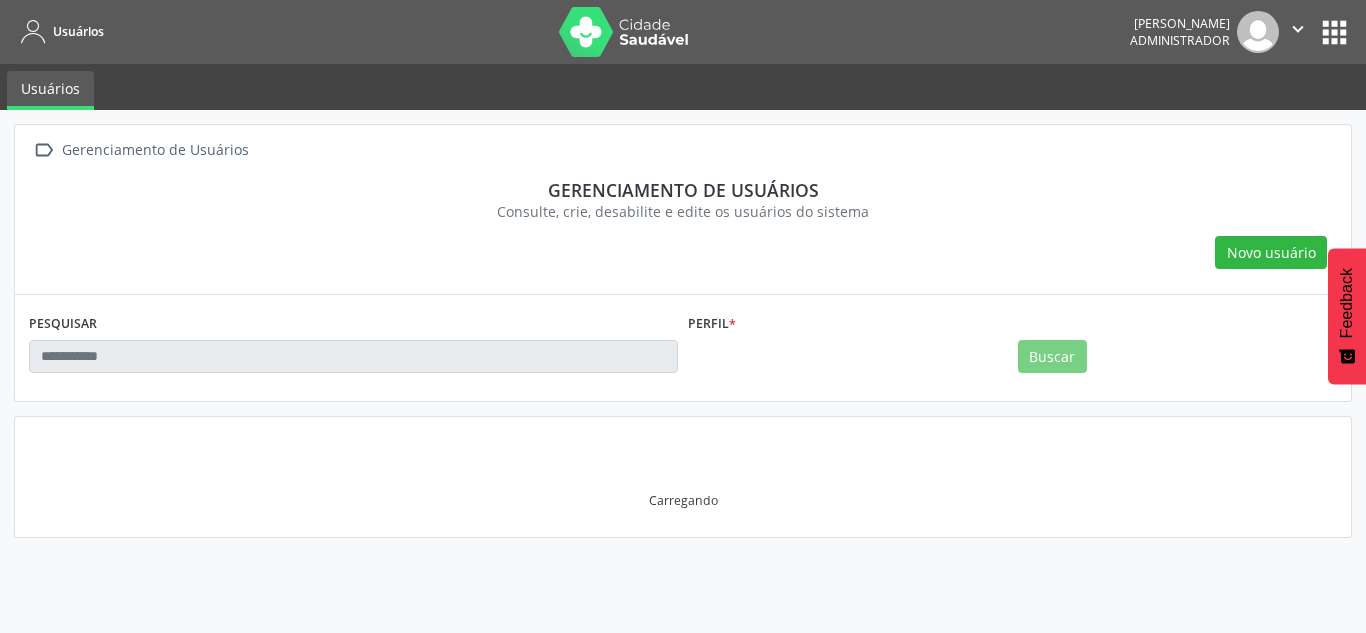 scroll, scrollTop: 0, scrollLeft: 0, axis: both 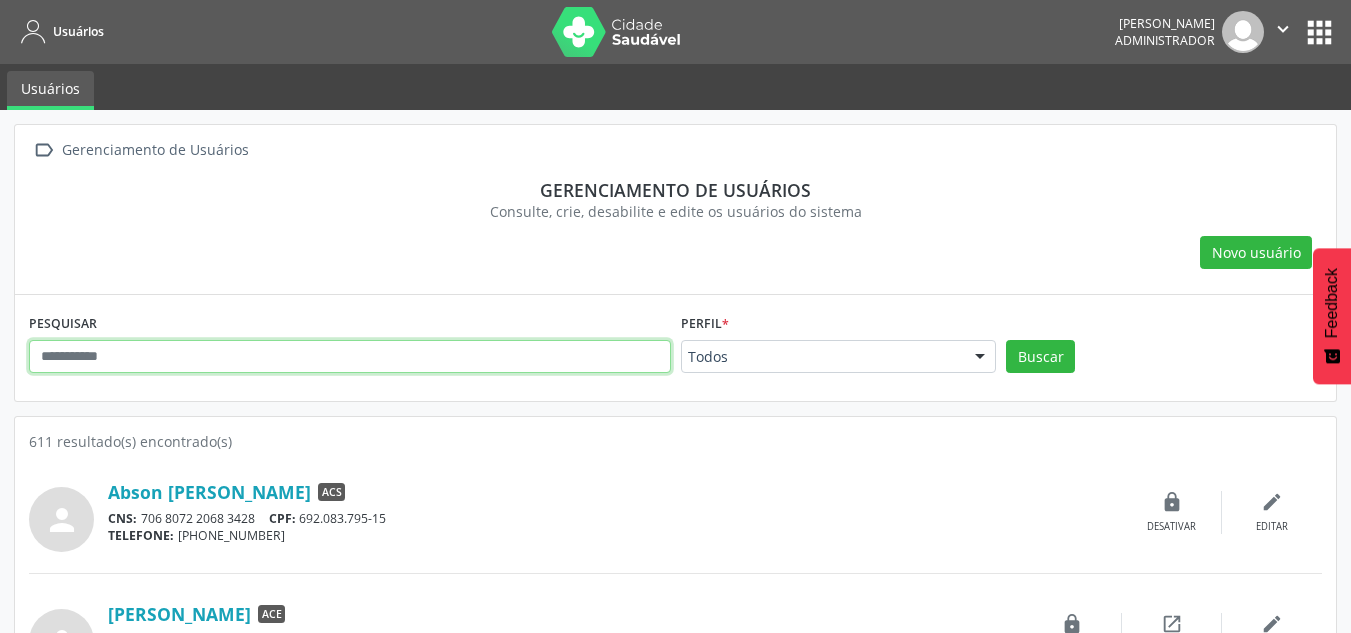 click at bounding box center (350, 357) 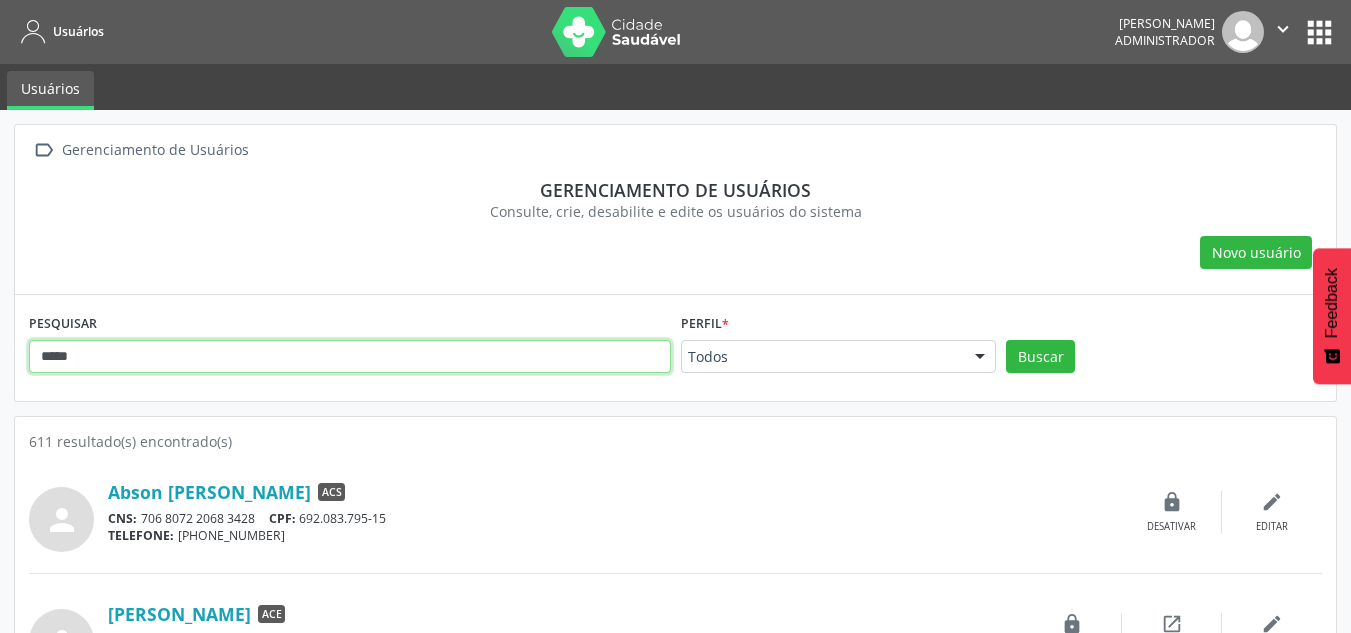 click on "Buscar" at bounding box center [1040, 357] 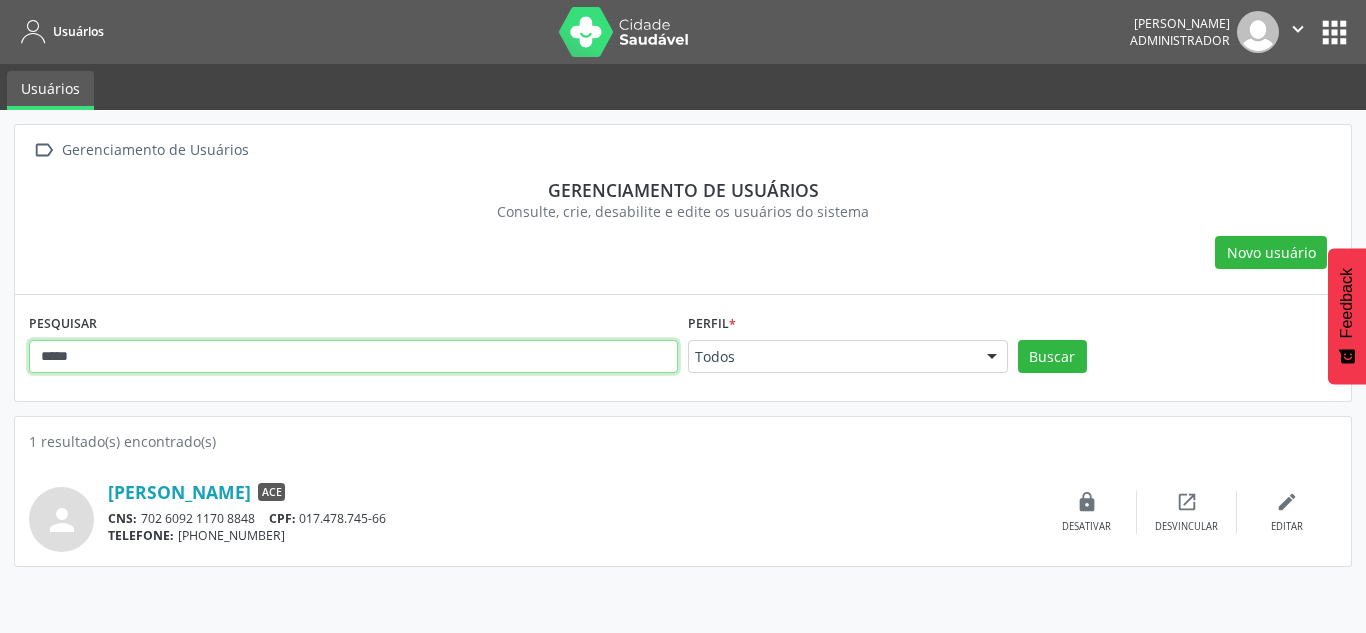 drag, startPoint x: 94, startPoint y: 332, endPoint x: -169, endPoint y: 301, distance: 264.8207 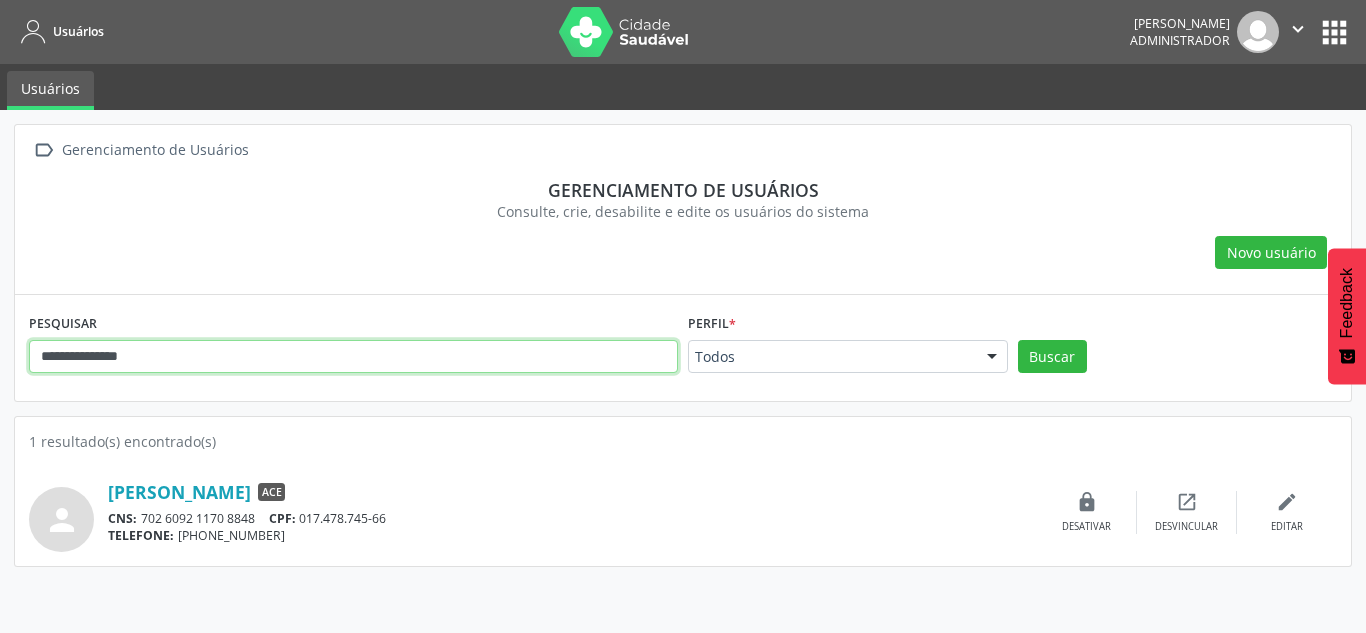 type on "**********" 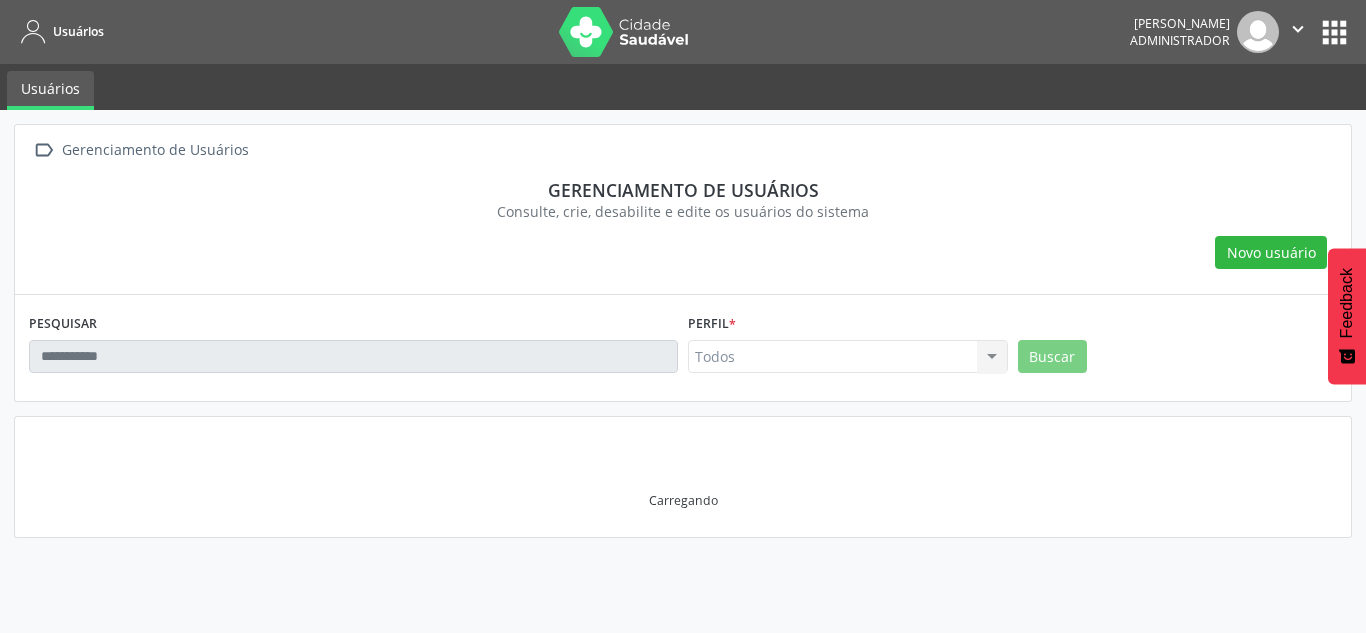 scroll, scrollTop: 0, scrollLeft: 0, axis: both 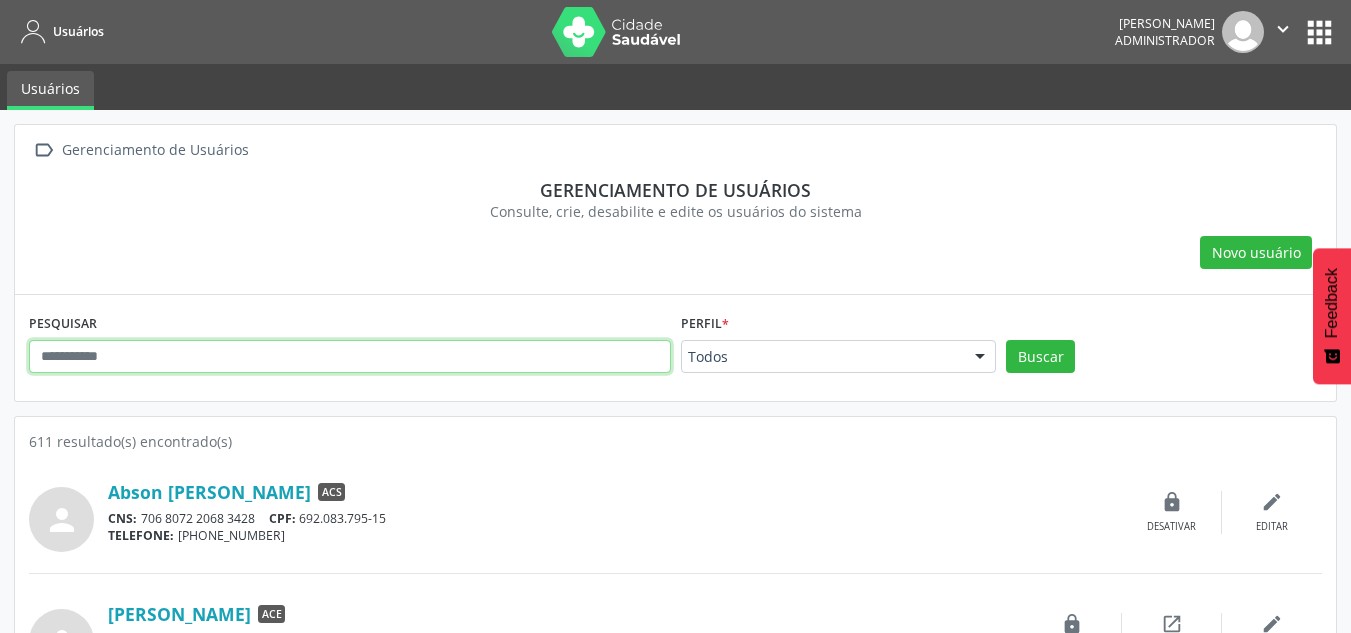 click at bounding box center (350, 357) 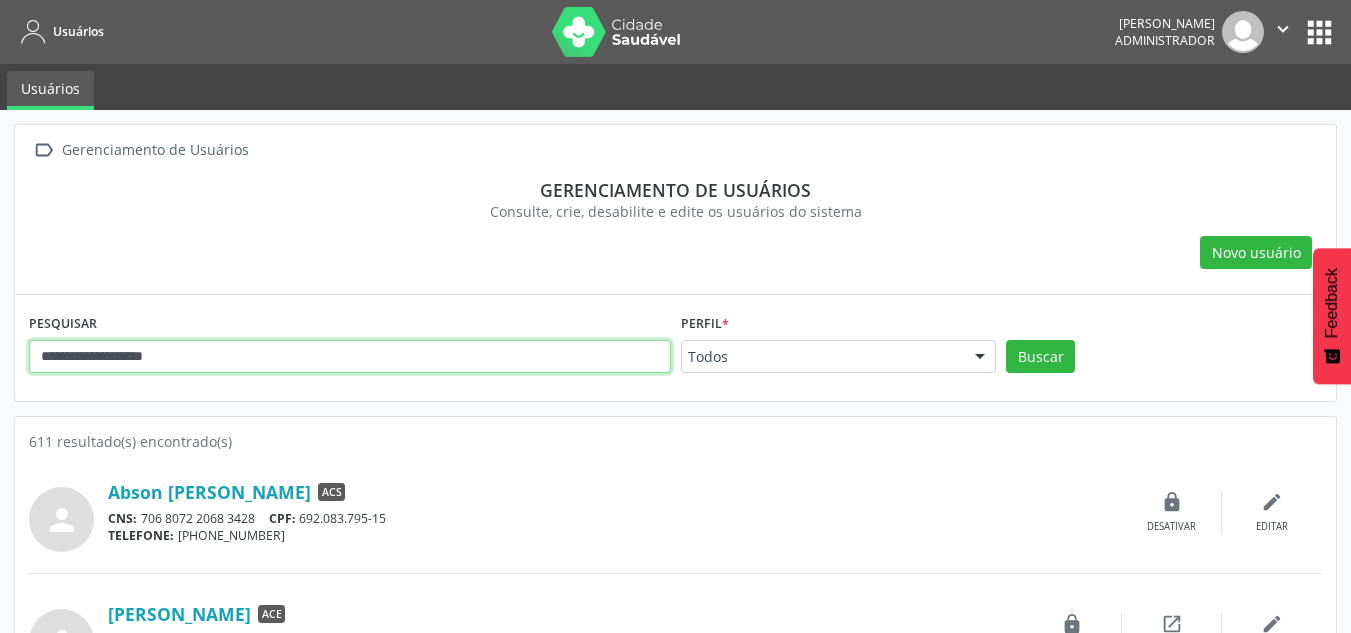 type on "**********" 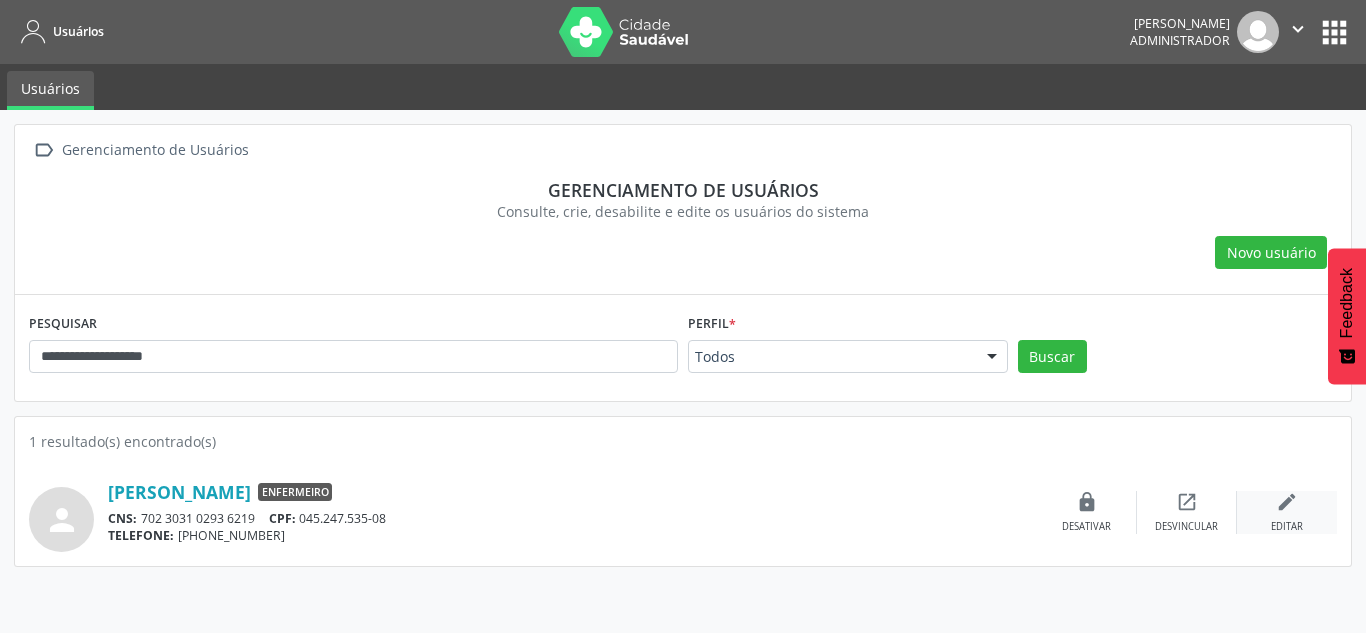 click on "edit
Editar" at bounding box center (1287, 512) 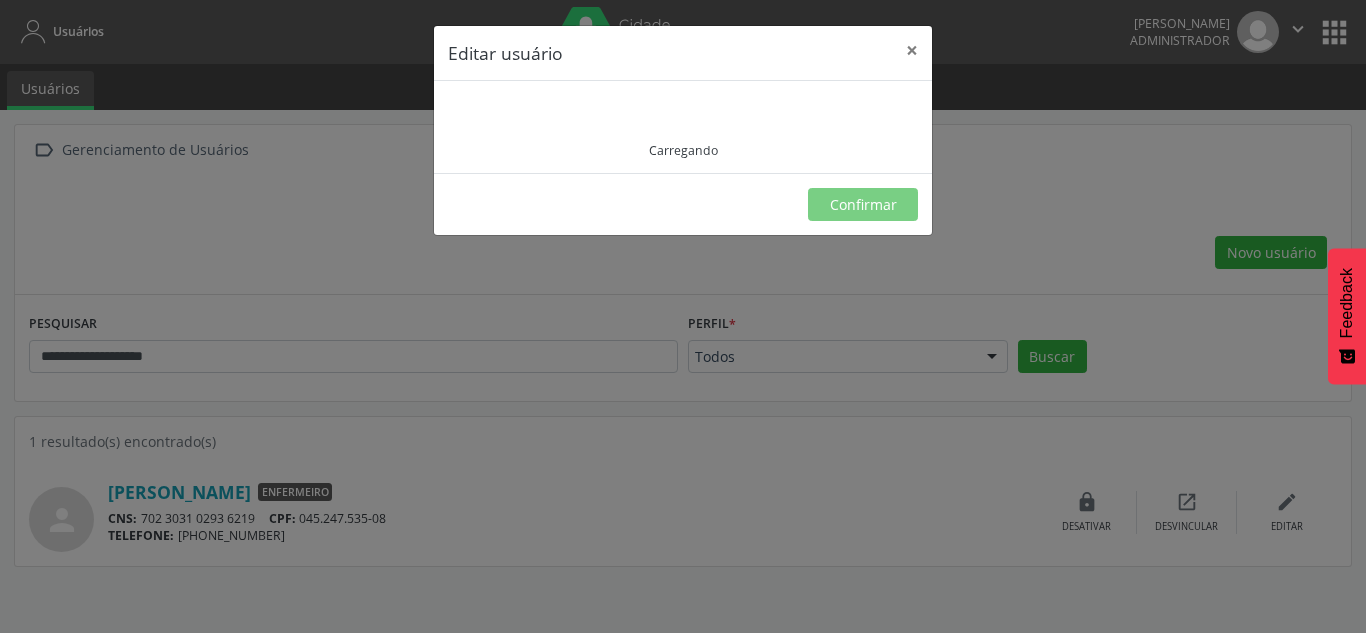 type on "**********" 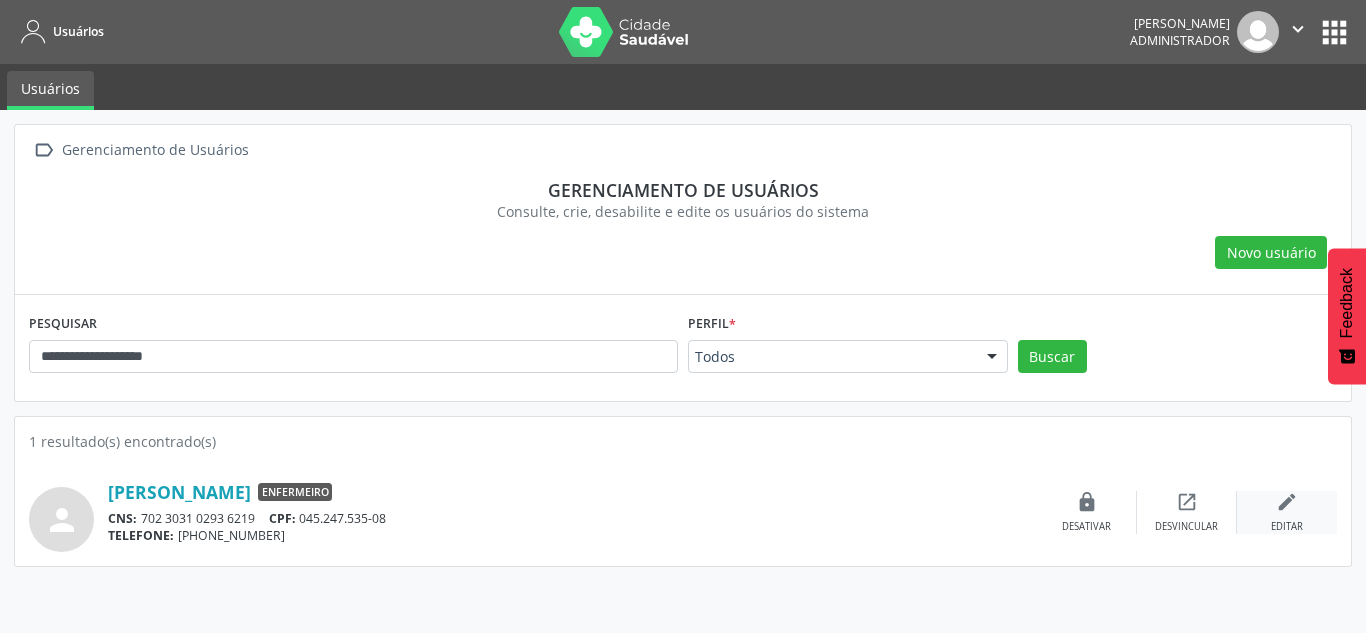 click on "edit" at bounding box center (1287, 502) 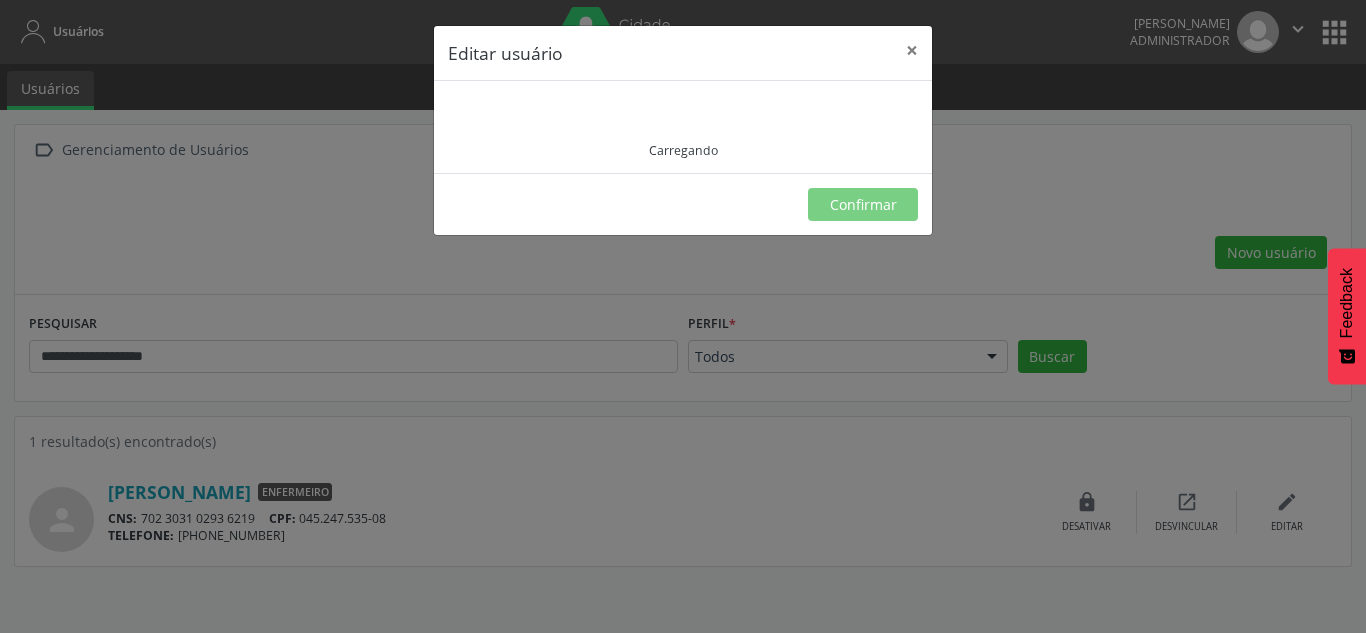 type on "**********" 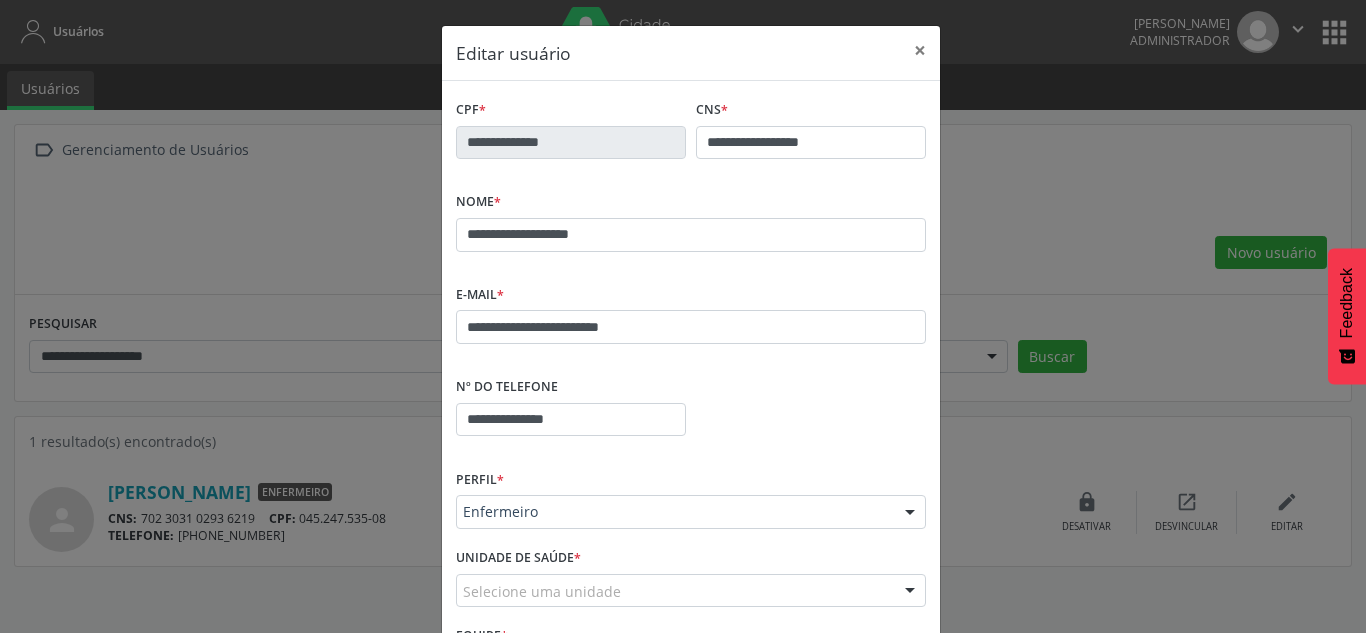 scroll, scrollTop: 300, scrollLeft: 0, axis: vertical 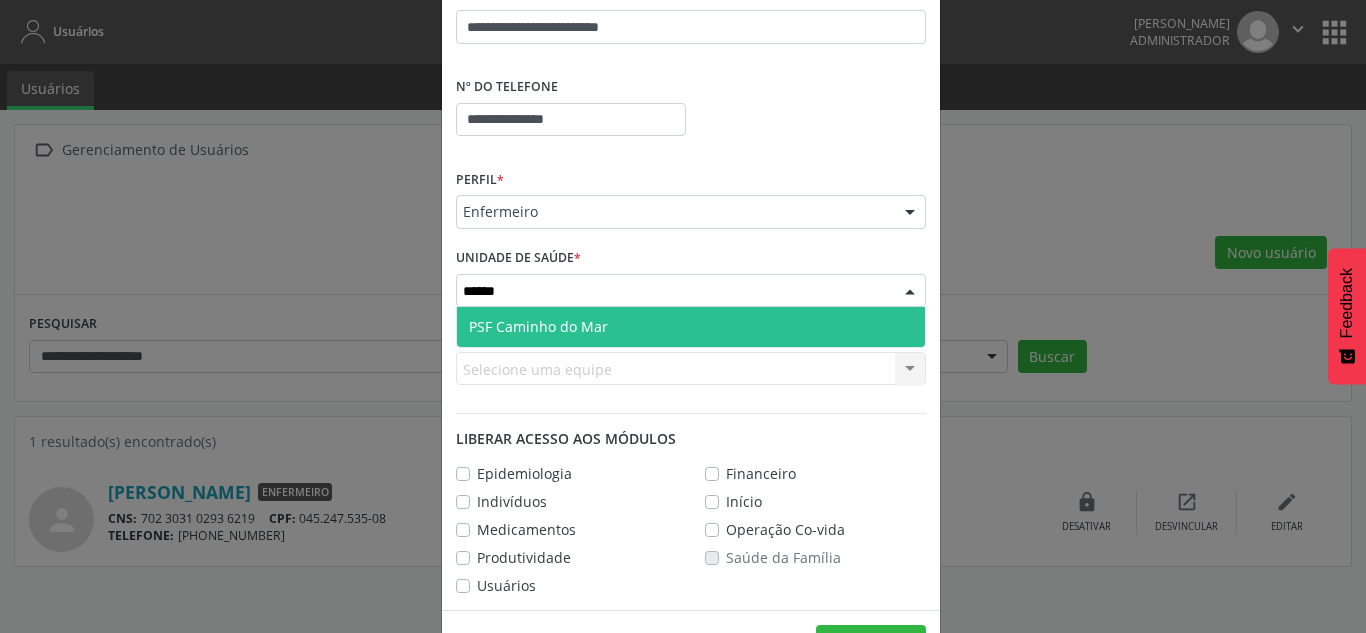 type on "*******" 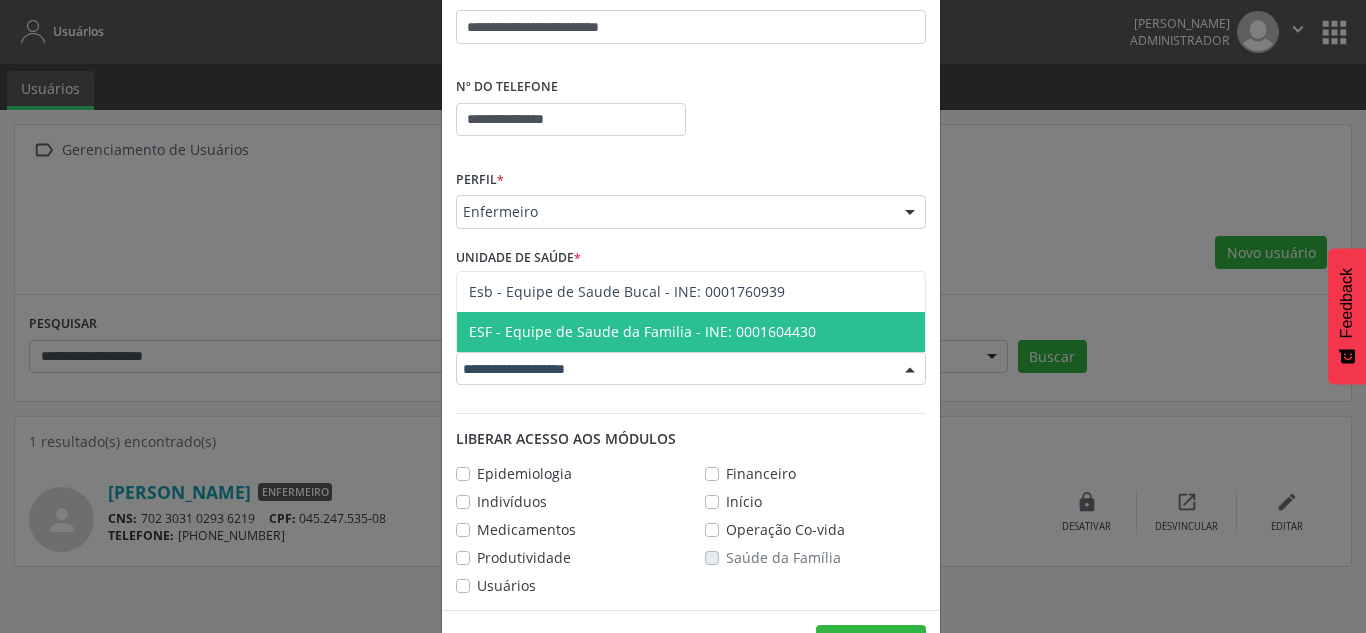 click on "ESF - Equipe de Saude da Familia - INE: 0001604430" at bounding box center [642, 331] 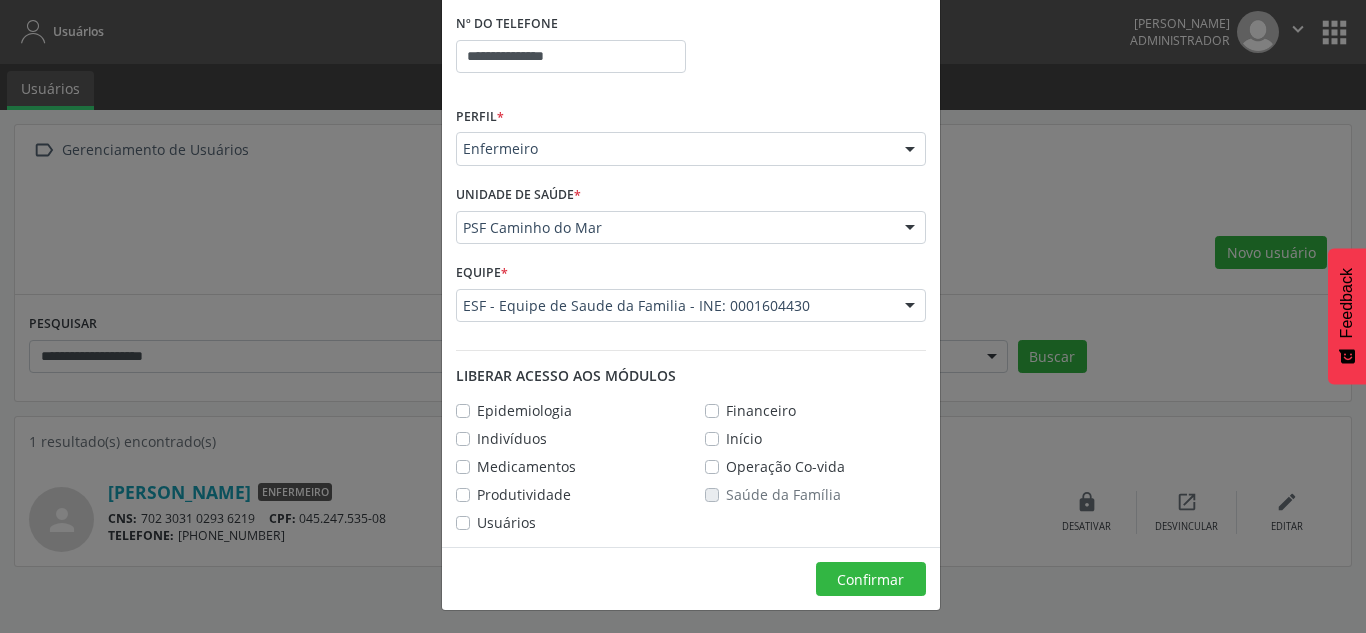 scroll, scrollTop: 365, scrollLeft: 0, axis: vertical 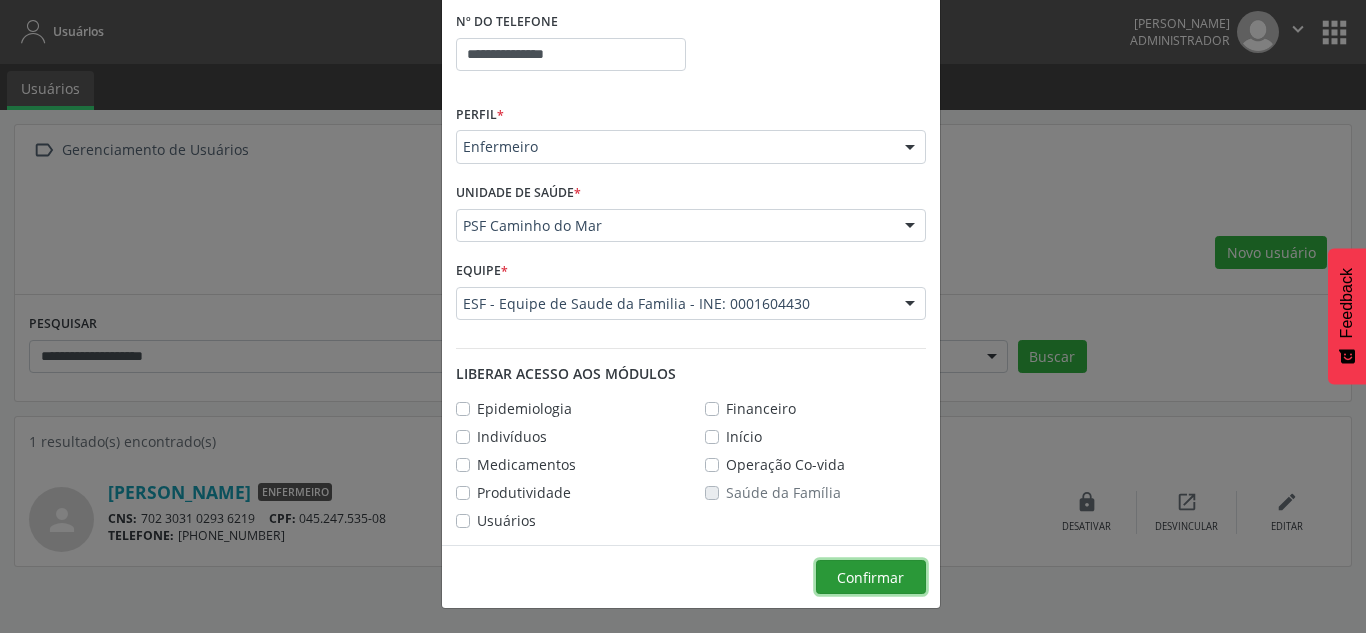 click on "Confirmar" at bounding box center [870, 577] 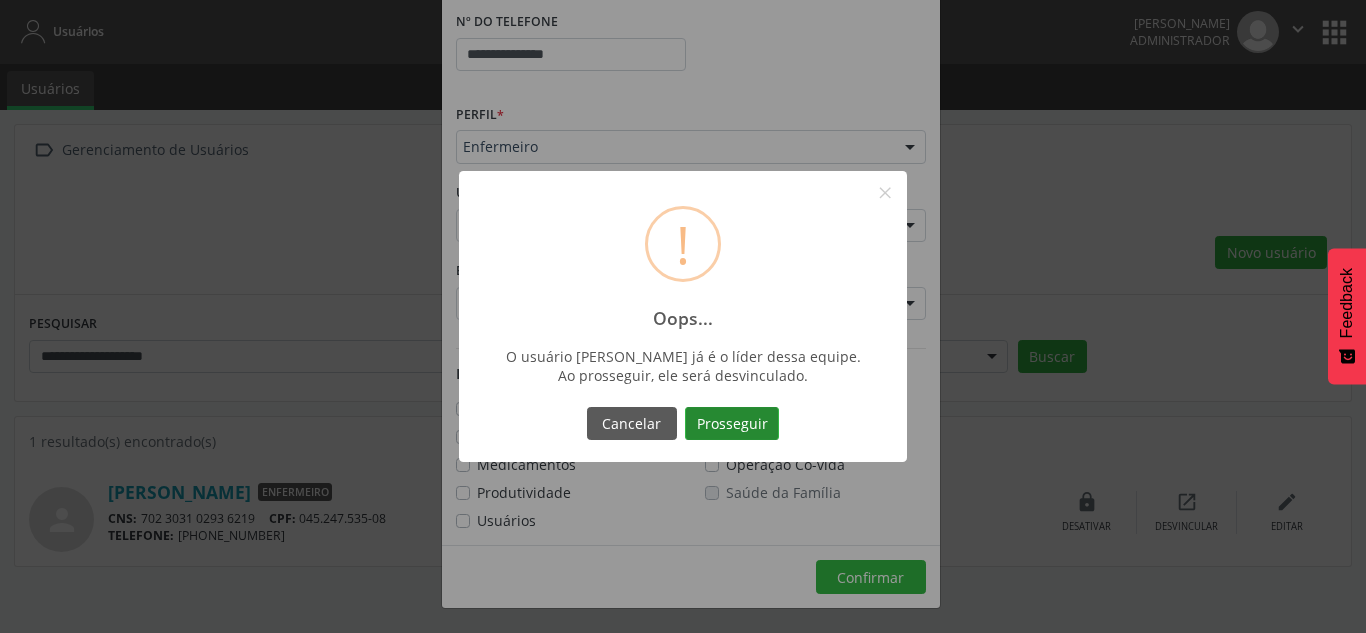 click on "Prosseguir" at bounding box center [732, 424] 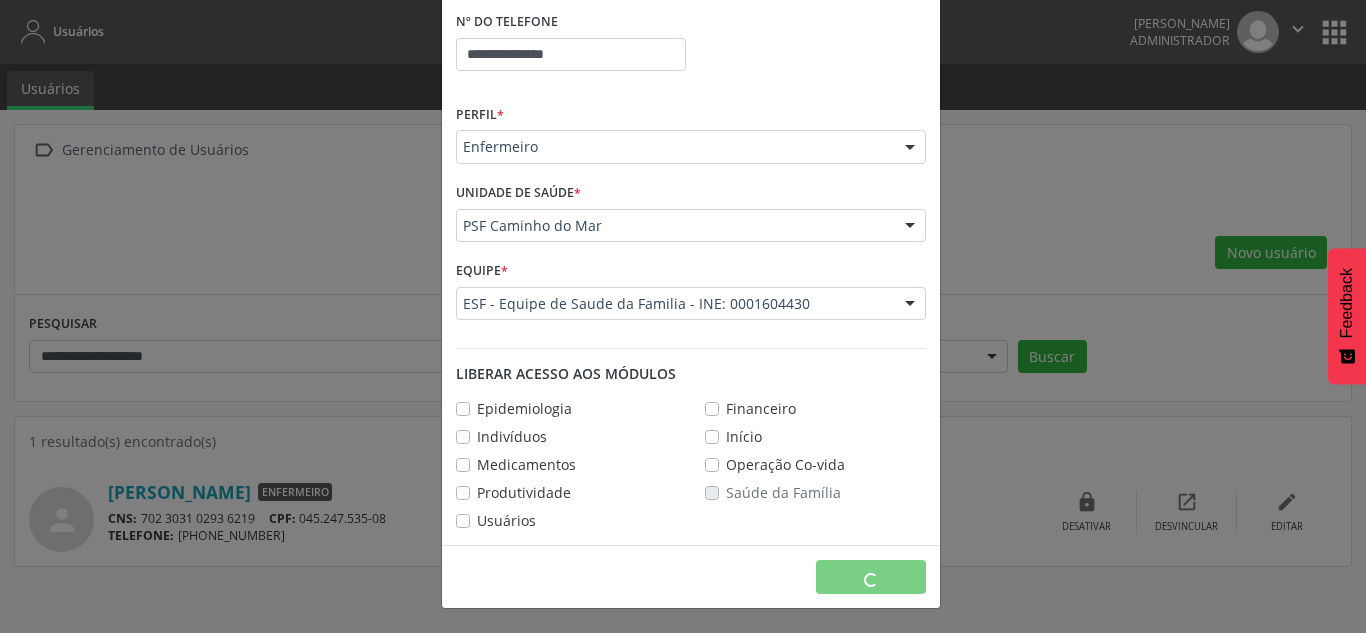 type 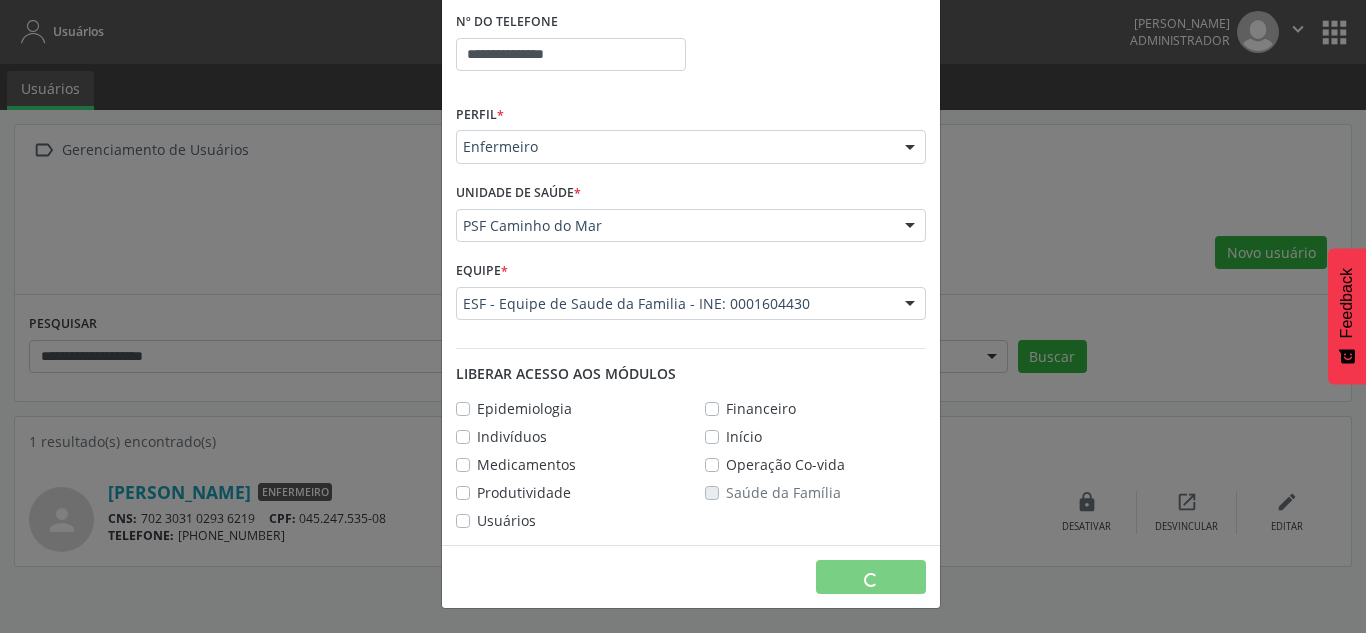 type 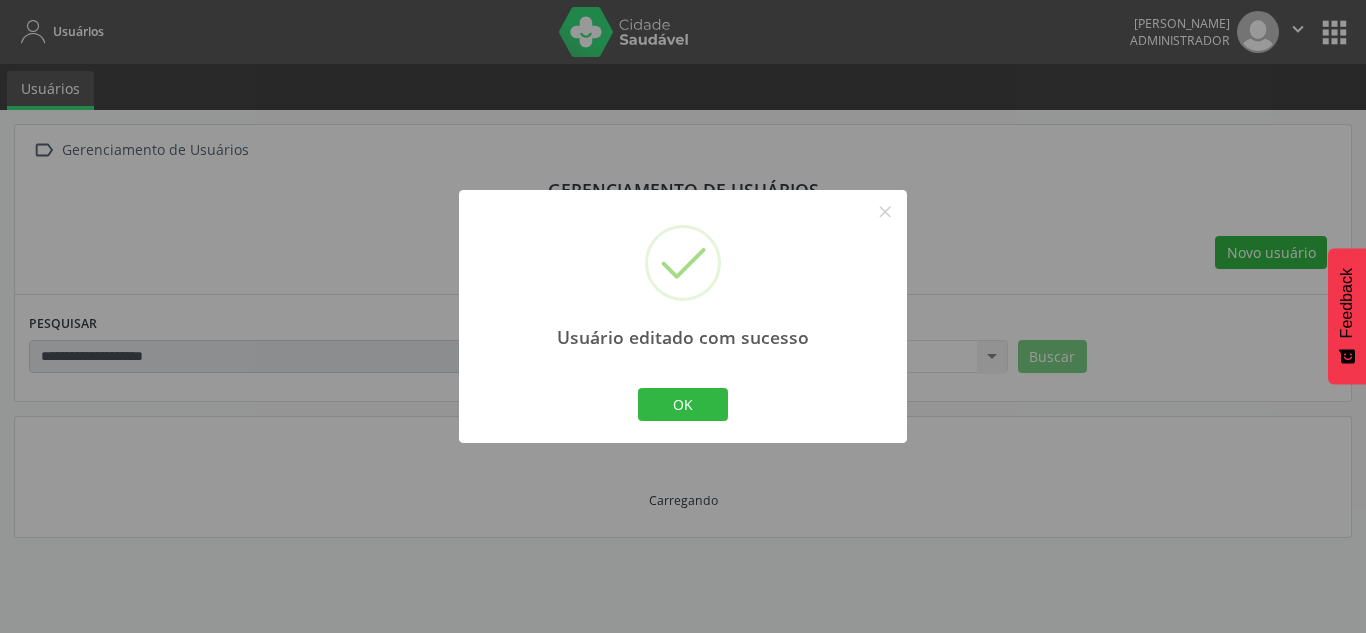 scroll, scrollTop: 290, scrollLeft: 0, axis: vertical 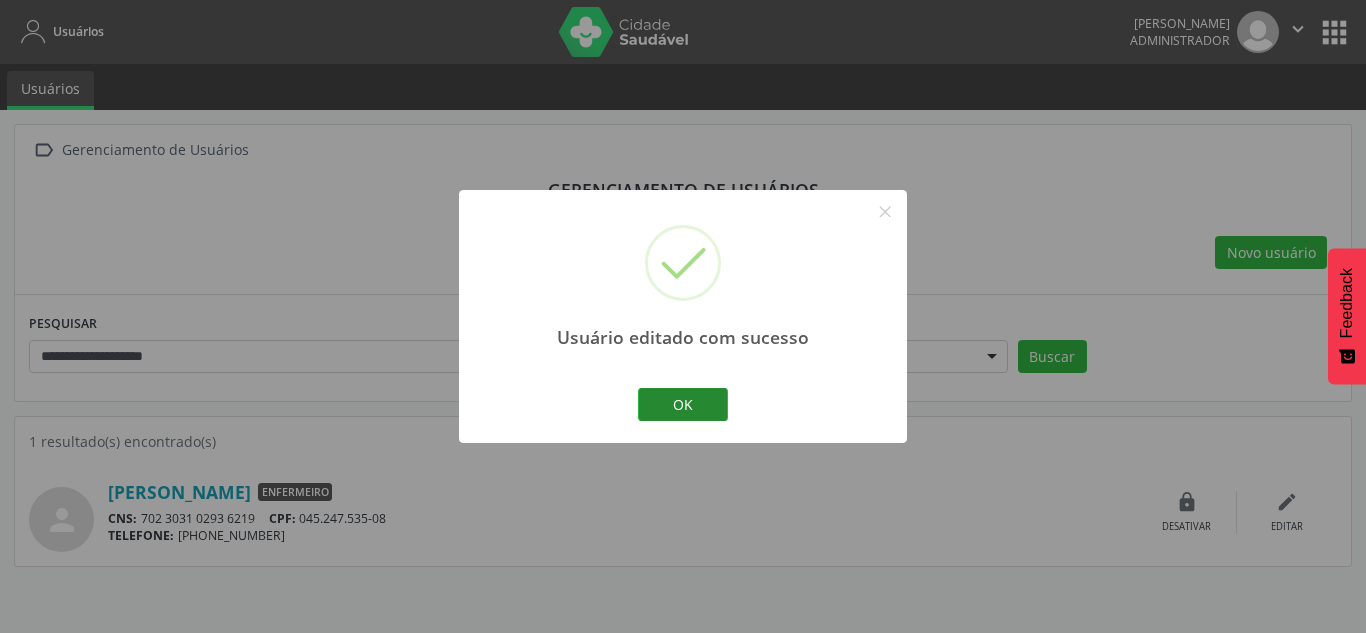 click on "OK" at bounding box center (683, 405) 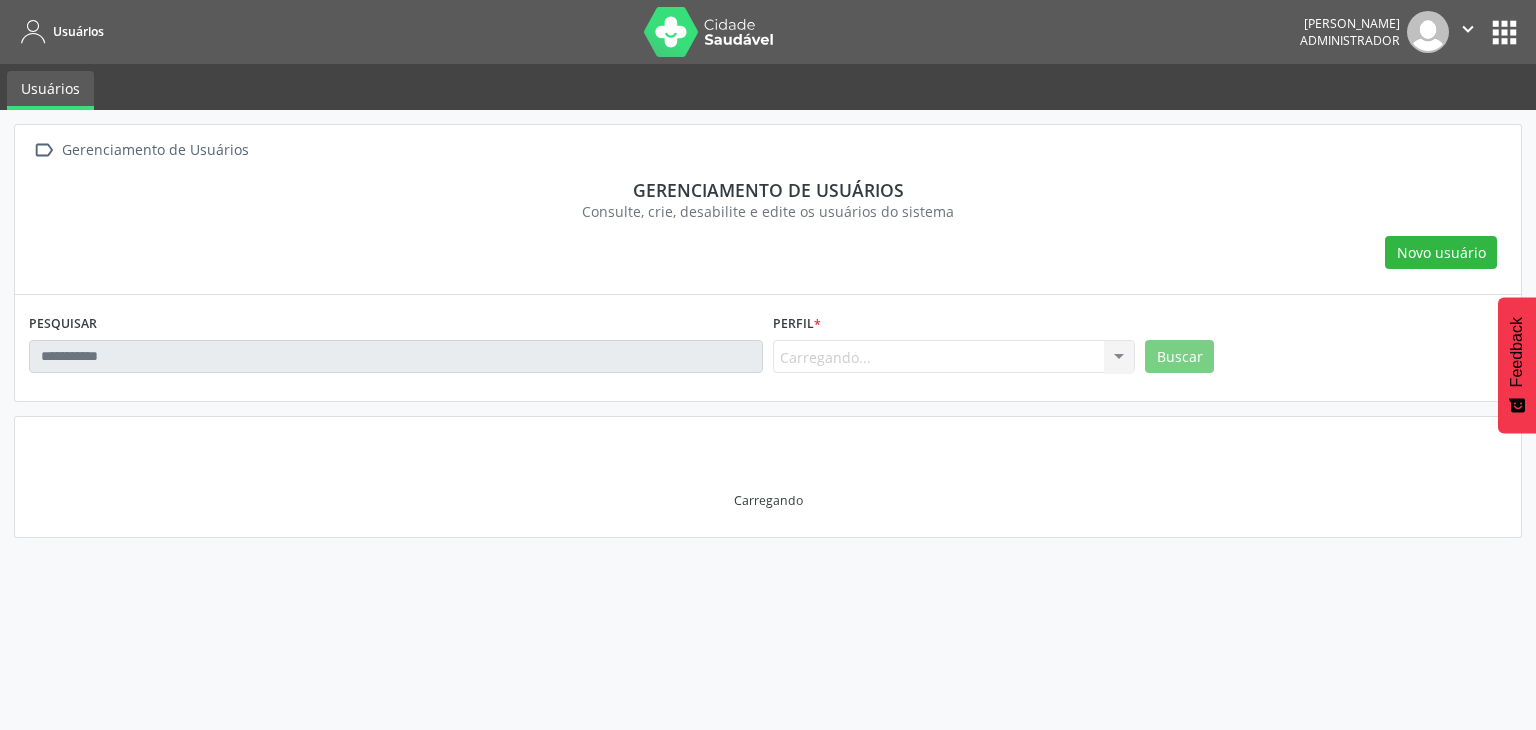 scroll, scrollTop: 0, scrollLeft: 0, axis: both 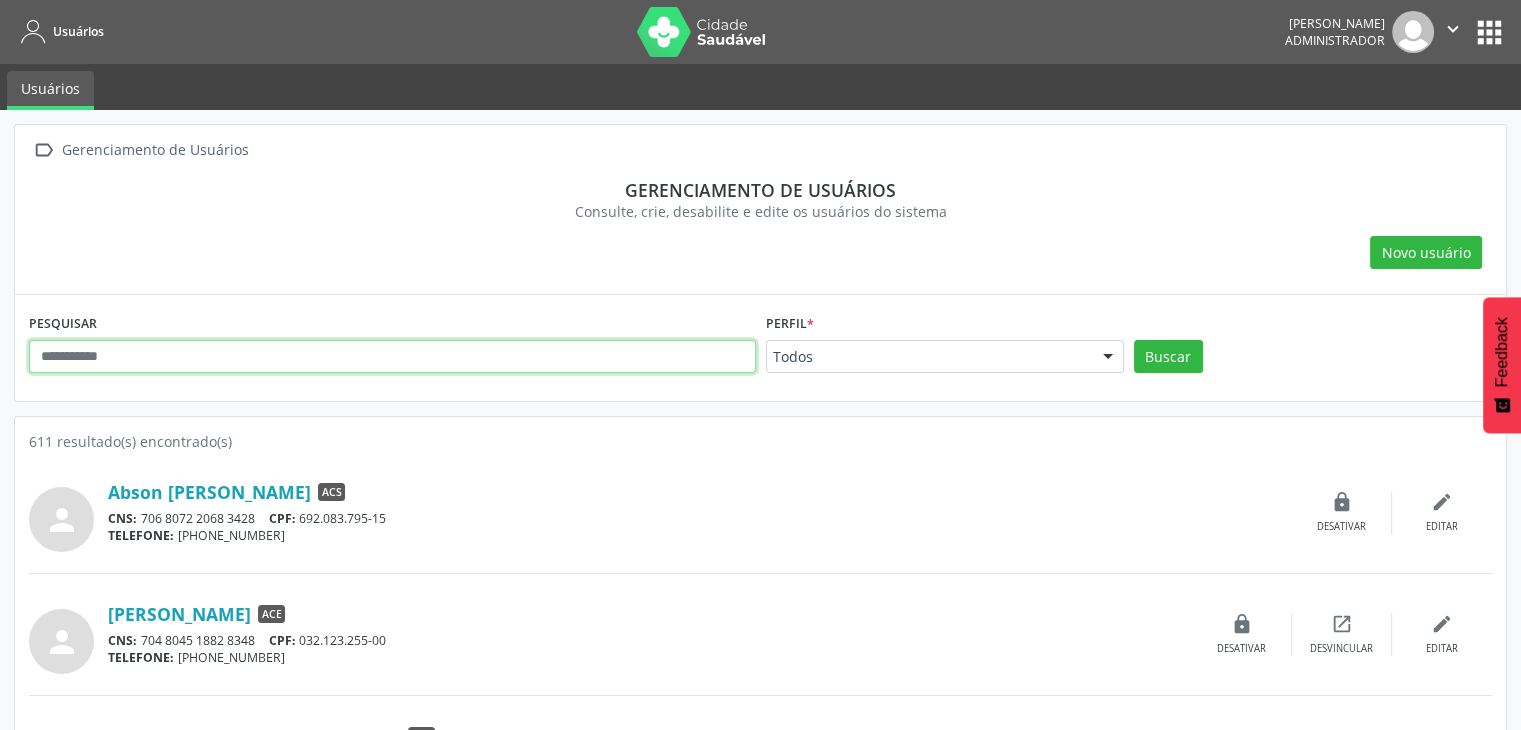 click at bounding box center [392, 357] 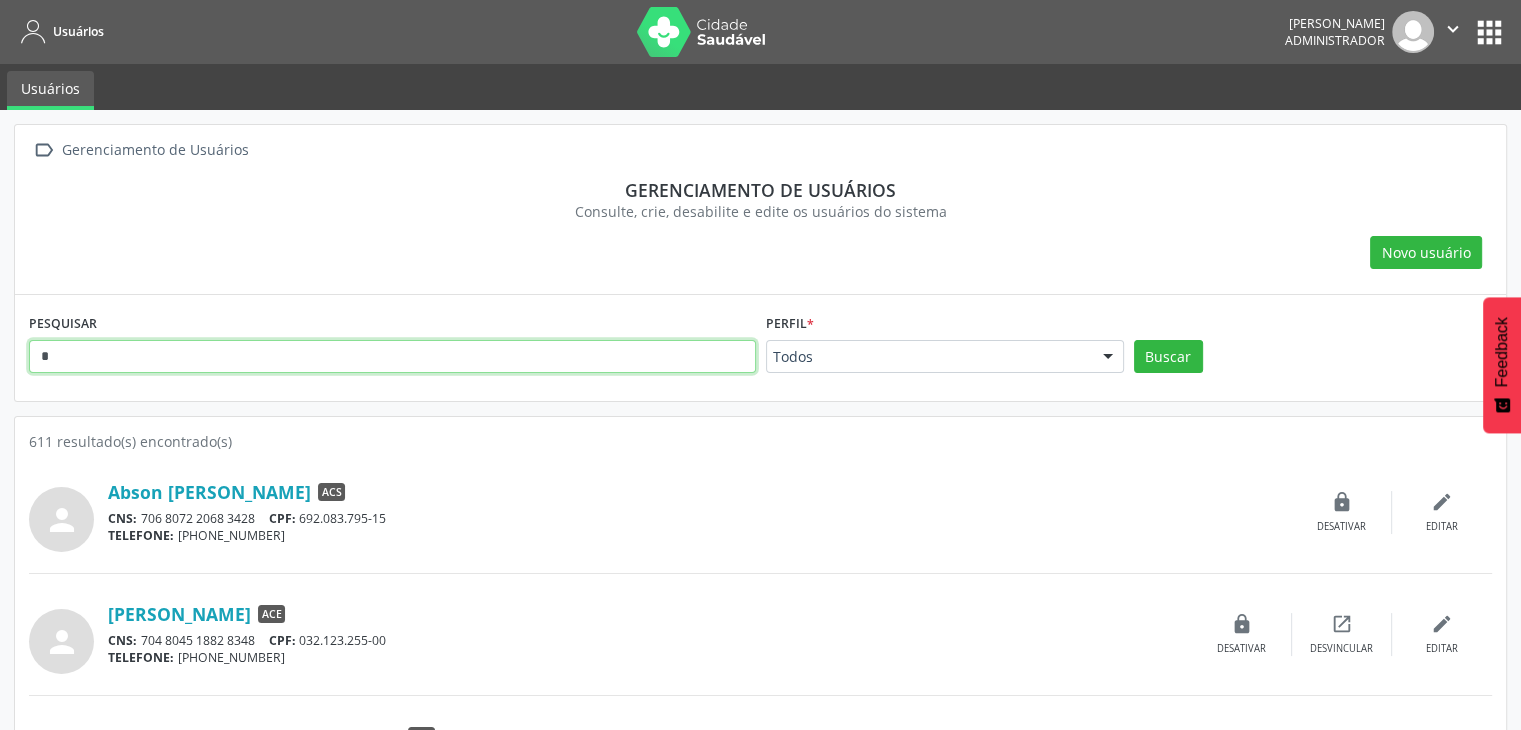 drag, startPoint x: 240, startPoint y: 361, endPoint x: 35, endPoint y: 338, distance: 206.28621 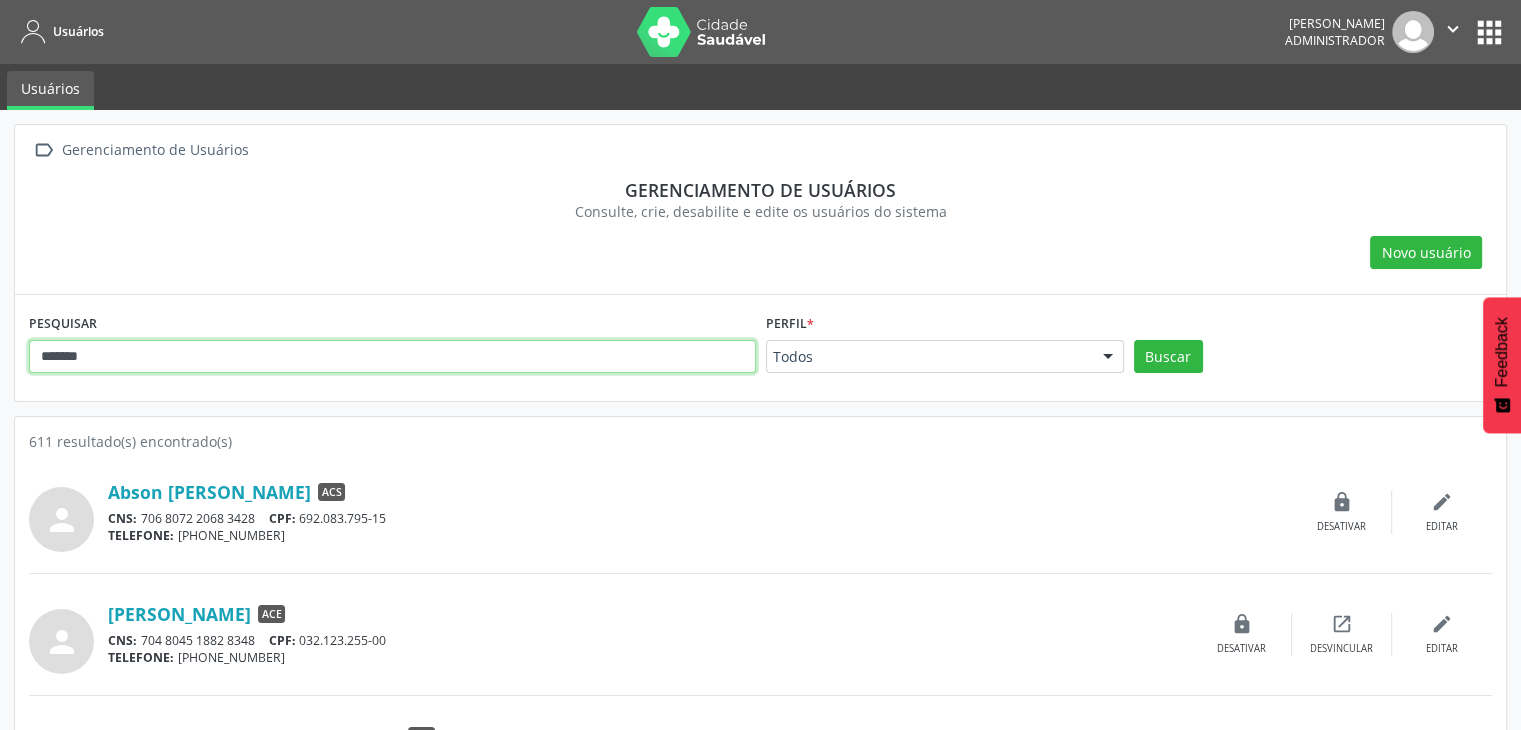 type on "*******" 